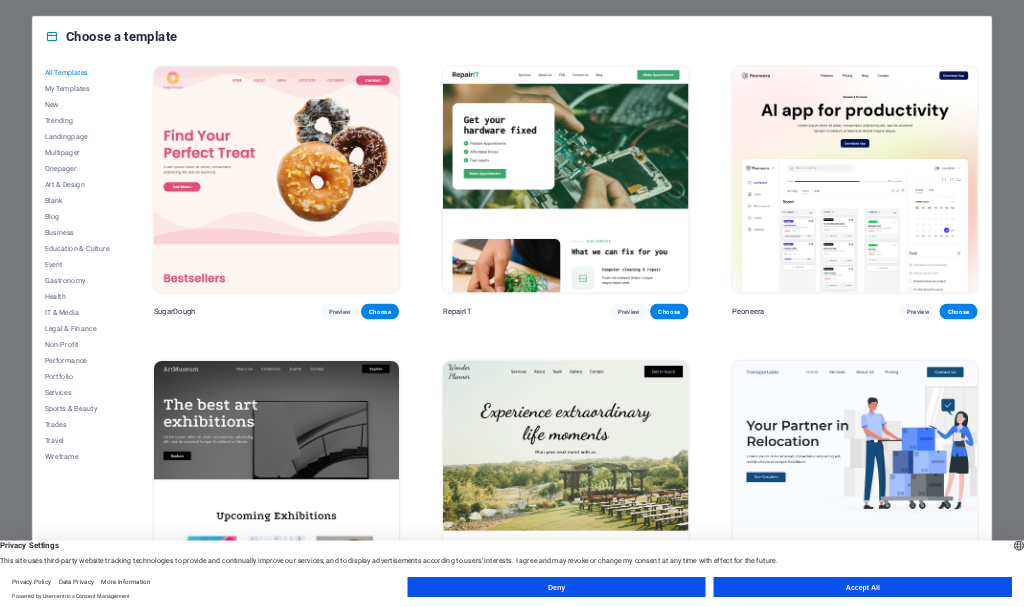 scroll, scrollTop: 0, scrollLeft: 0, axis: both 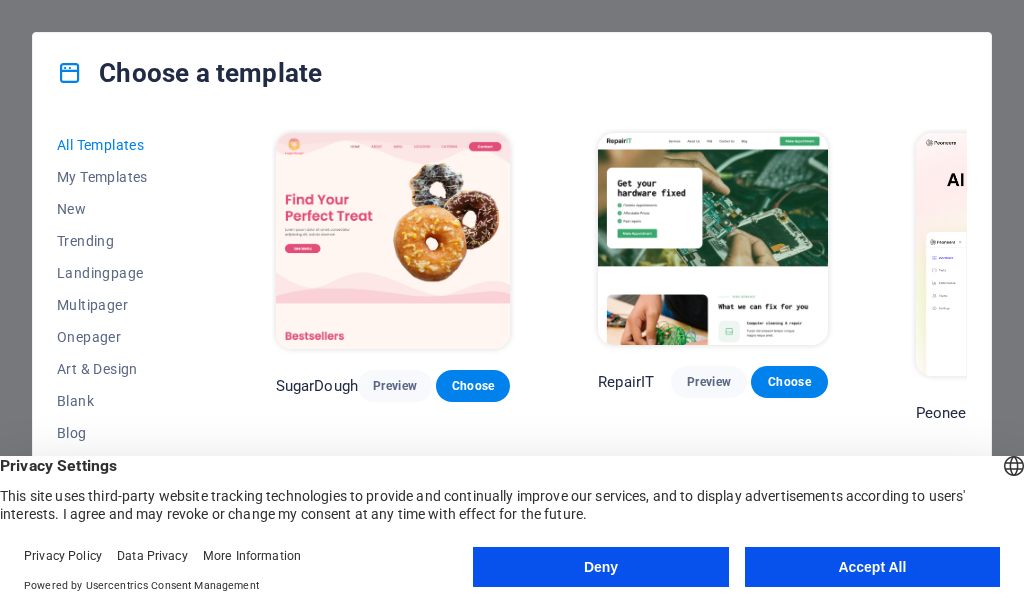 click on "All Templates My Templates New Trending Landingpage Multipager Onepager Art & Design Blank Blog Business Education & Culture Event Gastronomy Health IT & Media Legal & Finance Non-Profit Performance Portfolio Services Sports & Beauty Trades Travel Wireframe SugarDough Preview Choose RepairIT Preview Choose Peoneera Preview Choose Art Museum Preview Choose Wonder Planner Preview Choose Transportable Preview Choose S&L Preview Choose WePaint Preview Choose Eco-Con Preview Choose MeetUp Preview Choose Help & Care Preview Choose Podcaster Preview Choose Academix Preview Choose BIG Barber Shop Preview Choose Health & Food Preview Choose UrbanNest Interiors Preview Choose Green Change Preview Choose The Beauty Temple Preview Choose WeTrain Preview Choose Cleaner Preview Choose Johanna James Preview Choose Delicioso Preview Choose Dream Garden Preview Choose LumeDeAqua Preview Choose Pets Care Preview Choose SafeSpace Preview Choose Midnight Rain Bar Preview Choose Drive Preview Choose Estator Preview Choose Preview" at bounding box center (512, 343) 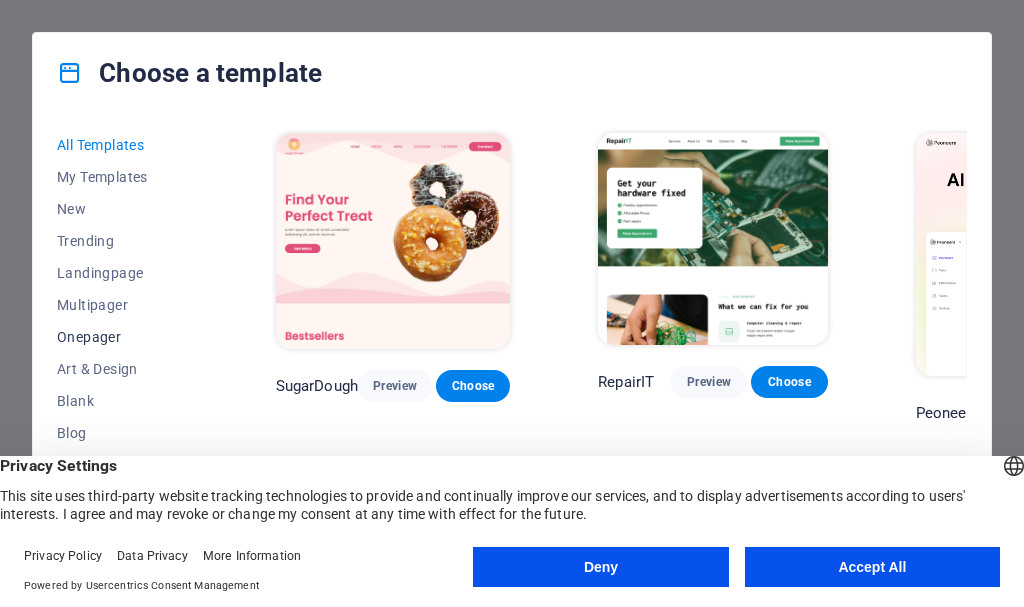 click on "Onepager" at bounding box center (122, 337) 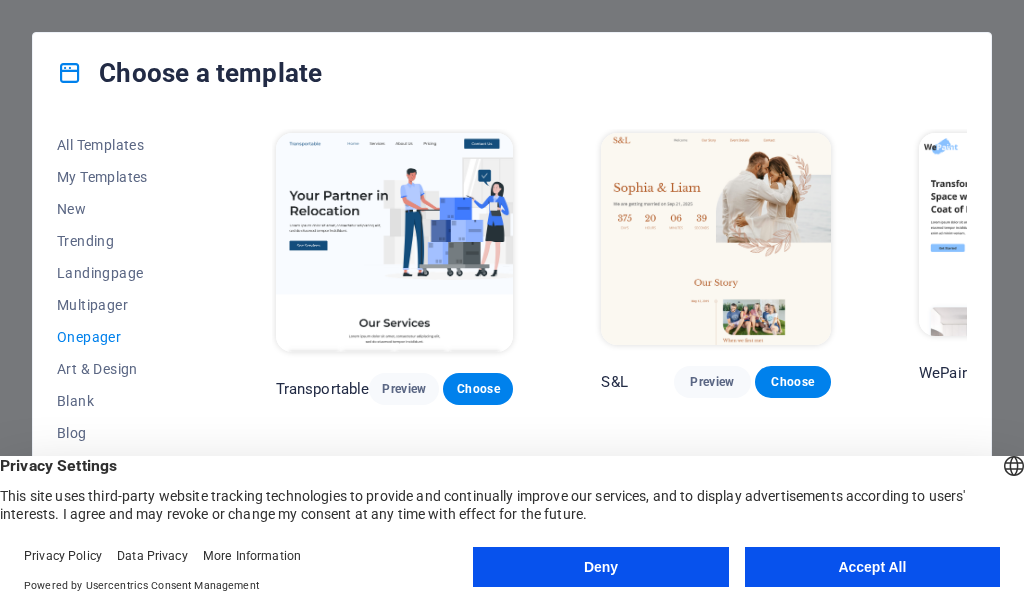 click on "All Templates My Templates New Trending Landingpage Multipager Onepager Art & Design Blank Blog Business Education & Culture Event Gastronomy Health IT & Media Legal & Finance Non-Profit Performance Portfolio Services Sports & Beauty Trades Travel Wireframe Transportable Preview Choose S&L Preview Choose WePaint Preview Choose Eco-Con Preview Choose MeetUp Preview Choose Podcaster Preview Choose UrbanNest Interiors Preview Choose Green Change Preview Choose Cleaner Preview Choose Johanna James Preview Choose Drive Preview Choose Wanderlust Preview Choose BERLIN Preview Choose Gadgets Preview Choose Max Hatzy Preview Choose Handyman Preview Choose Blogger Preview Choose Création Preview Choose Pesk Preview Choose Priodas Preview Choose Wireframe One Preview Choose Evergreen Preview Choose Kids-Events Preview Choose CleanCar Preview Choose Protector Preview Choose Pizzeria Di Dio Preview Choose Vinyasa Preview Choose Maki Preview Choose Woody Preview Choose BRGs Preview Choose Genius Preview Choose Volare Opus" at bounding box center [512, 343] 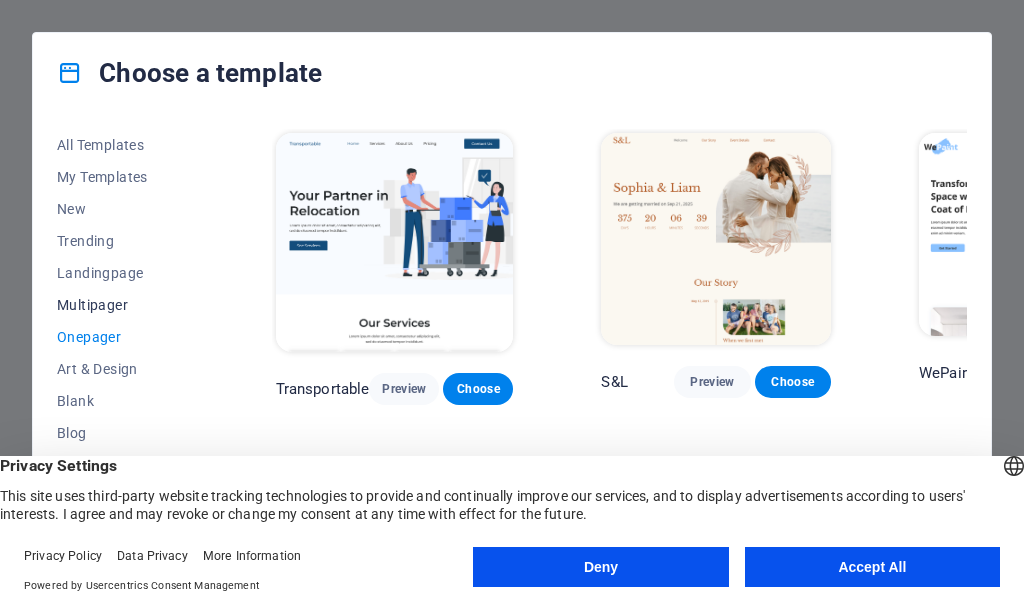 click on "Multipager" at bounding box center [122, 305] 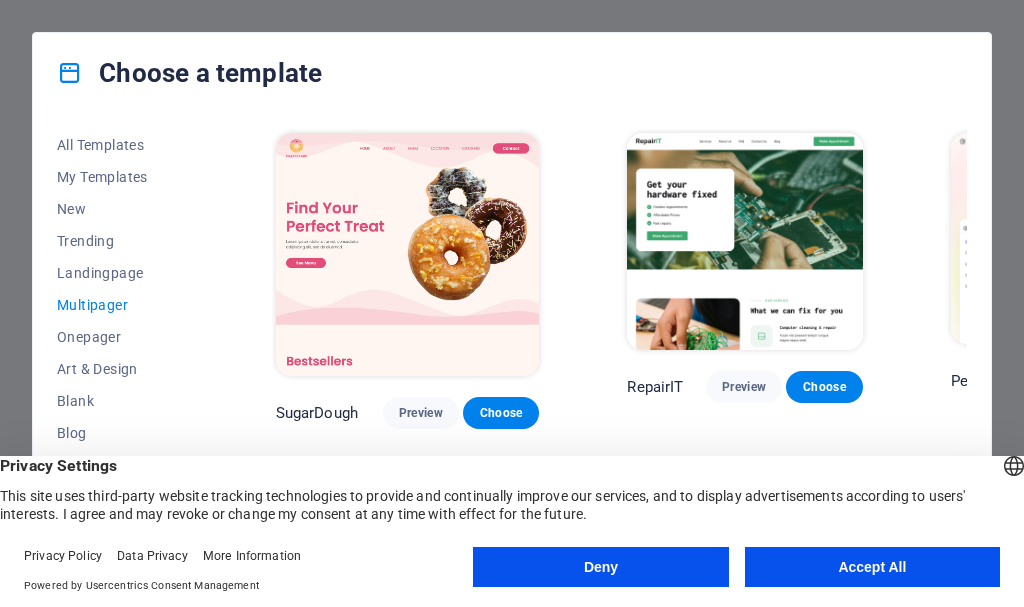 click on "All Templates My Templates New Trending Landingpage Multipager Onepager Art & Design Blank Blog Business Education & Culture Event Gastronomy Health IT & Media Legal & Finance Non-Profit Performance Portfolio Services Sports & Beauty Trades Travel Wireframe SugarDough Preview Choose RepairIT Preview Choose Peoneera Preview Choose Art Museum Preview Choose Wonder Planner Preview Choose Help & Care Preview Choose Academix Preview Choose BIG Barber Shop Preview Choose Health & Food Preview Choose The Beauty Temple Preview Choose WeTrain Preview Choose Delicioso Preview Choose Dream Garden Preview Choose LumeDeAqua Preview Choose Pets Care Preview Choose SafeSpace Preview Choose Midnight Rain Bar Preview Choose Estator Preview Choose Health Group Preview Choose MakeIt Agency Preview Choose WeSpa Preview Choose CoffeeScience Preview Choose CoachLife Preview Choose Cafe de Oceana Preview Choose Denteeth Preview Choose Le Hair Preview Choose TechUp Preview Choose Nolan-Bahler Preview Choose Fashion Preview Choose" at bounding box center [512, 343] 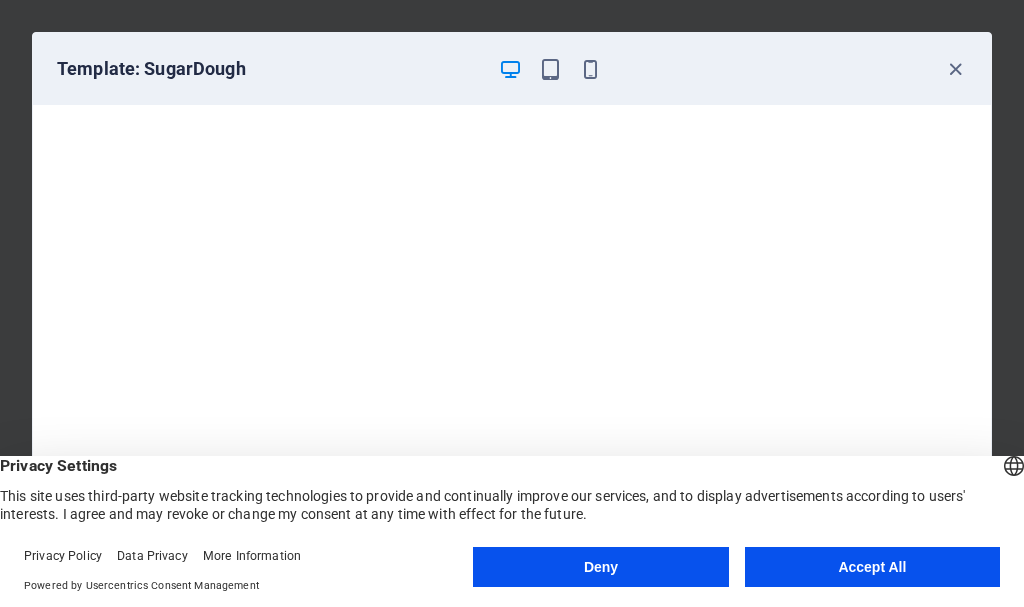 click on "Template: SugarDough" at bounding box center (512, 69) 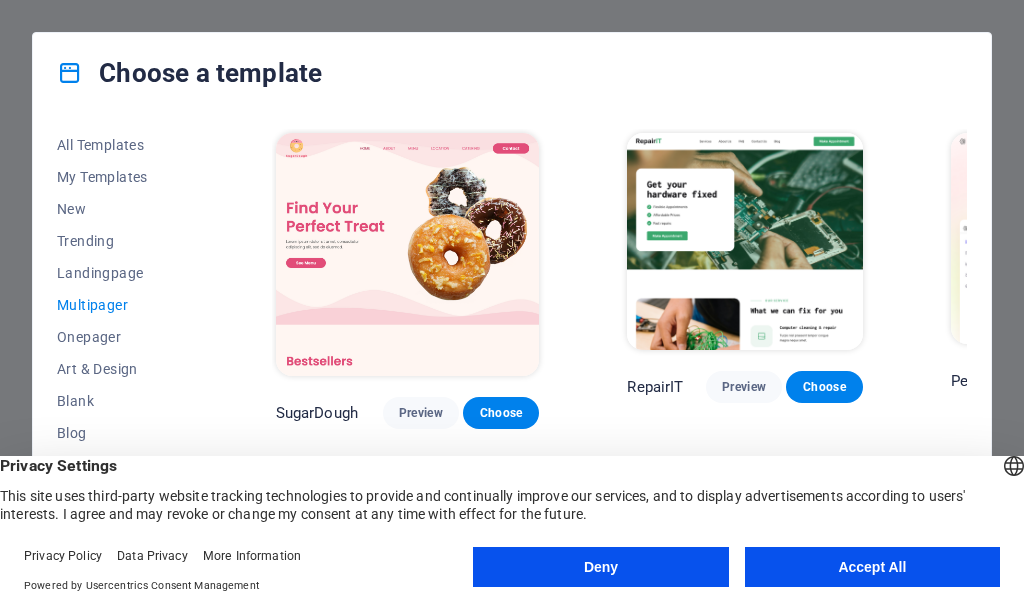 click on "All Templates My Templates New Trending Landingpage Multipager Onepager Art & Design Blank Blog Business Education & Culture Event Gastronomy Health IT & Media Legal & Finance Non-Profit Performance Portfolio Services Sports & Beauty Trades Travel Wireframe SugarDough Preview Choose RepairIT Preview Choose Peoneera Preview Choose Art Museum Preview Choose Wonder Planner Preview Choose Help & Care Preview Choose Academix Preview Choose BIG Barber Shop Preview Choose Health & Food Preview Choose The Beauty Temple Preview Choose WeTrain Preview Choose Delicioso Preview Choose Dream Garden Preview Choose LumeDeAqua Preview Choose Pets Care Preview Choose SafeSpace Preview Choose Midnight Rain Bar Preview Choose Estator Preview Choose Health Group Preview Choose MakeIt Agency Preview Choose WeSpa Preview Choose CoffeeScience Preview Choose CoachLife Preview Choose Cafe de Oceana Preview Choose Denteeth Preview Choose Le Hair Preview Choose TechUp Preview Choose Nolan-Bahler Preview Choose Fashion Preview Choose" at bounding box center (512, 343) 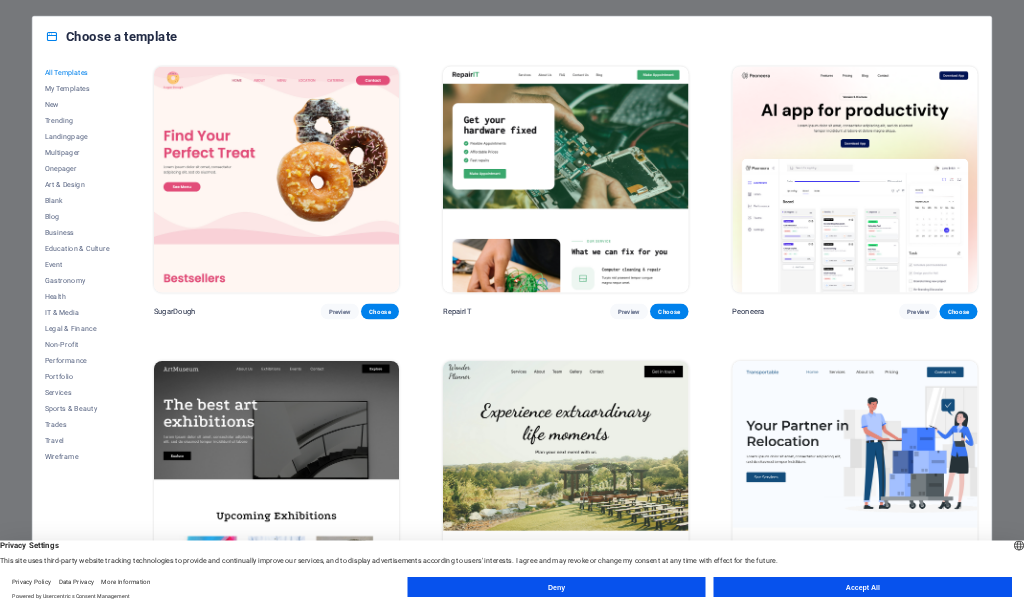 scroll, scrollTop: 0, scrollLeft: 0, axis: both 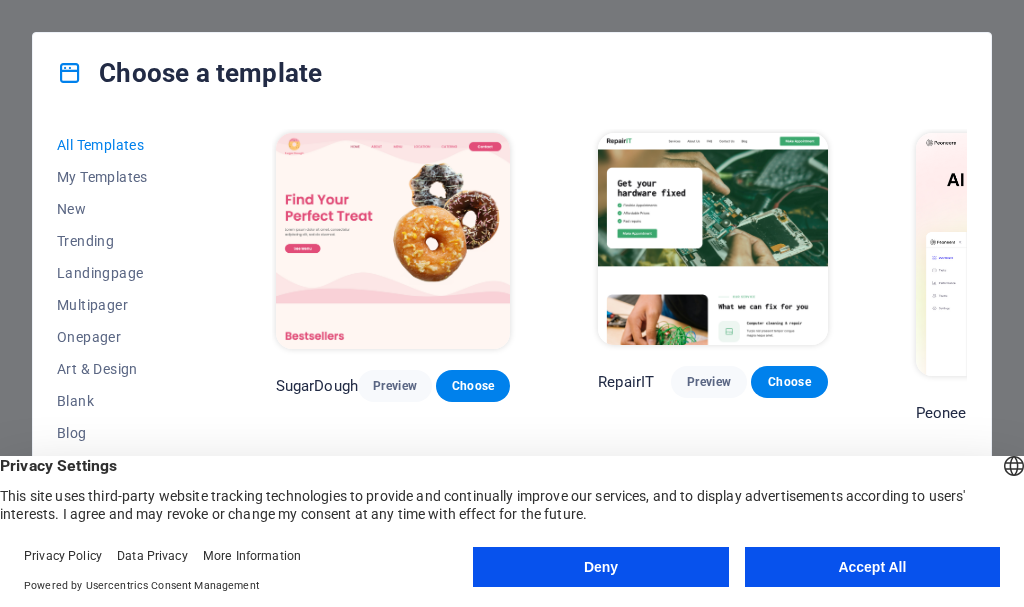 click on "All Templates My Templates New Trending Landingpage Multipager Onepager Art & Design Blank Blog Business Education & Culture Event Gastronomy Health IT & Media Legal & Finance Non-Profit Performance Portfolio Services Sports & Beauty Trades Travel Wireframe SugarDough Preview Choose RepairIT Preview Choose Peoneera Preview Choose Art Museum Preview Choose Wonder Planner Preview Choose Transportable Preview Choose S&L Preview Choose WePaint Preview Choose Eco-Con Preview Choose MeetUp Preview Choose Help & Care Preview Choose Podcaster Preview Choose Academix Preview Choose BIG Barber Shop Preview Choose Health & Food Preview Choose UrbanNest Interiors Preview Choose Green Change Preview Choose The Beauty Temple Preview Choose WeTrain Preview Choose Cleaner Preview Choose Johanna James Preview Choose Delicioso Preview Choose Dream Garden Preview Choose LumeDeAqua Preview Choose Pets Care Preview Choose SafeSpace Preview Choose Midnight Rain Bar Preview Choose Drive Preview Choose Estator Preview Choose Preview" at bounding box center (512, 343) 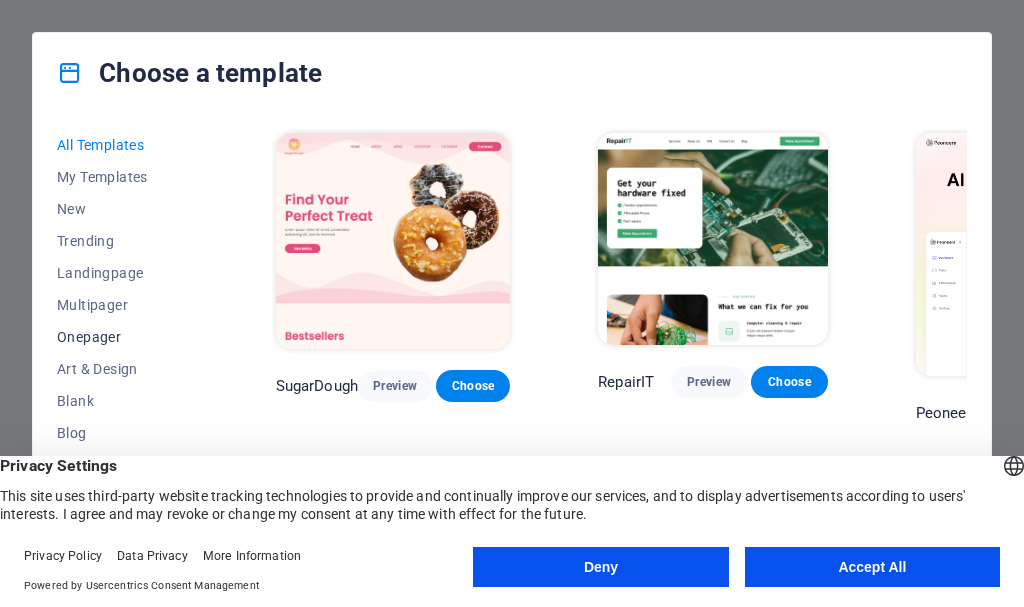 click on "Onepager" at bounding box center [122, 337] 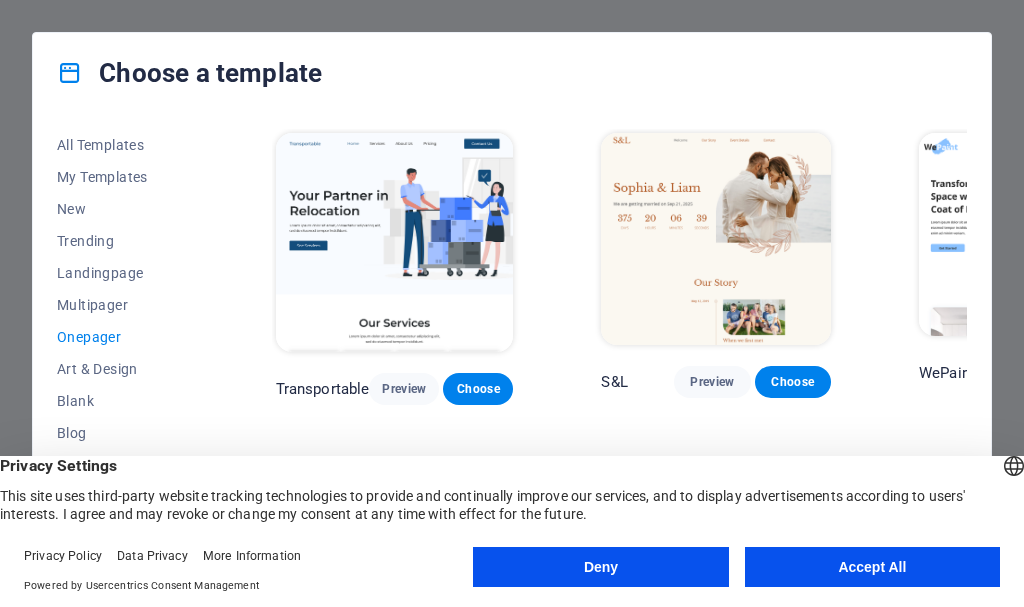 click on "All Templates My Templates New Trending Landingpage Multipager Onepager Art & Design Blank Blog Business Education & Culture Event Gastronomy Health IT & Media Legal & Finance Non-Profit Performance Portfolio Services Sports & Beauty Trades Travel Wireframe Transportable Preview Choose S&L Preview Choose WePaint Preview Choose Eco-Con Preview Choose MeetUp Preview Choose Podcaster Preview Choose UrbanNest Interiors Preview Choose Green Change Preview Choose Cleaner Preview Choose Johanna James Preview Choose Drive Preview Choose Wanderlust Preview Choose BERLIN Preview Choose Gadgets Preview Choose Max Hatzy Preview Choose Handyman Preview Choose Blogger Preview Choose Création Preview Choose Pesk Preview Choose Priodas Preview Choose Wireframe One Preview Choose Evergreen Preview Choose Kids-Events Preview Choose CleanCar Preview Choose Protector Preview Choose Pizzeria Di Dio Preview Choose Vinyasa Preview Choose Maki Preview Choose Woody Preview Choose BRGs Preview Choose Genius Preview Choose Volare Opus" at bounding box center (512, 343) 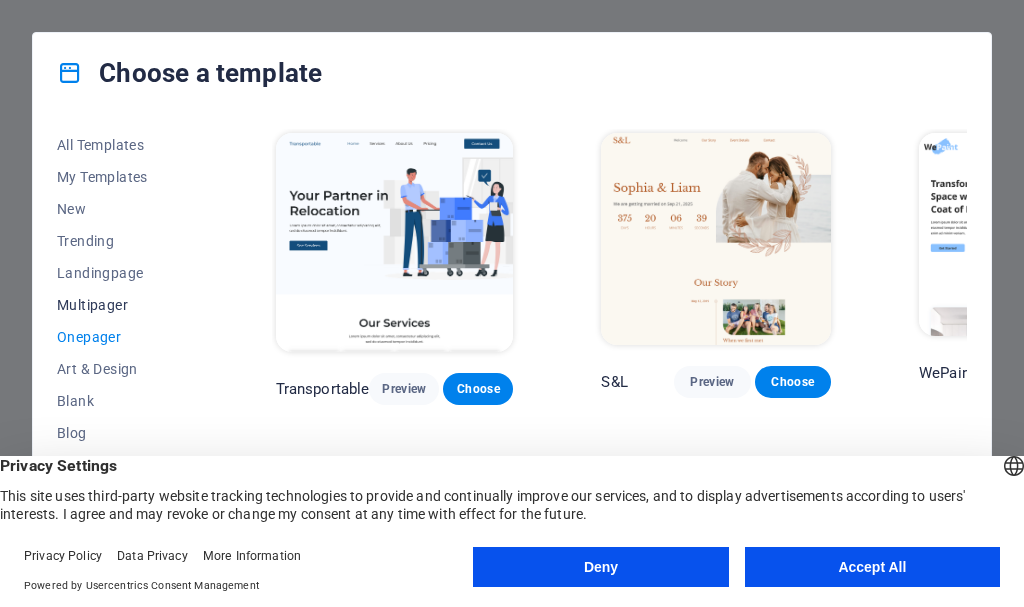 click on "Multipager" at bounding box center [122, 305] 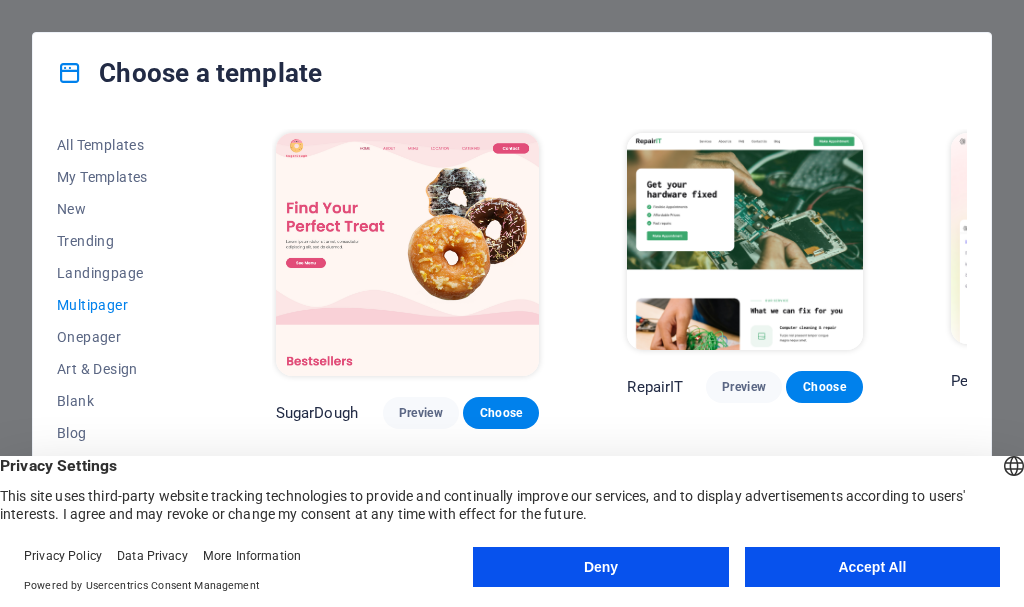 click on "All Templates My Templates New Trending Landingpage Multipager Onepager Art & Design Blank Blog Business Education & Culture Event Gastronomy Health IT & Media Legal & Finance Non-Profit Performance Portfolio Services Sports & Beauty Trades Travel Wireframe SugarDough Preview Choose RepairIT Preview Choose Peoneera Preview Choose Art Museum Preview Choose Wonder Planner Preview Choose Help & Care Preview Choose Academix Preview Choose BIG Barber Shop Preview Choose Health & Food Preview Choose The Beauty Temple Preview Choose WeTrain Preview Choose Delicioso Preview Choose Dream Garden Preview Choose LumeDeAqua Preview Choose Pets Care Preview Choose SafeSpace Preview Choose Midnight Rain Bar Preview Choose Estator Preview Choose Health Group Preview Choose MakeIt Agency Preview Choose WeSpa Preview Choose CoffeeScience Preview Choose CoachLife Preview Choose Cafe de Oceana Preview Choose Denteeth Preview Choose Le Hair Preview Choose TechUp Preview Choose Nolan-Bahler Preview Choose Fashion Preview Choose" at bounding box center [512, 343] 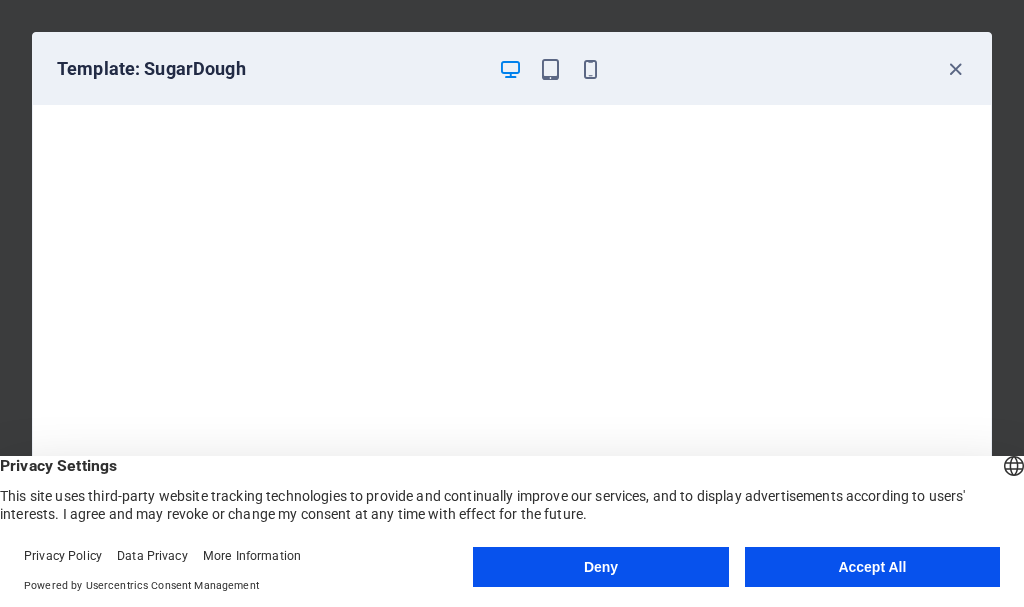 click on "Template: SugarDough" at bounding box center (512, 69) 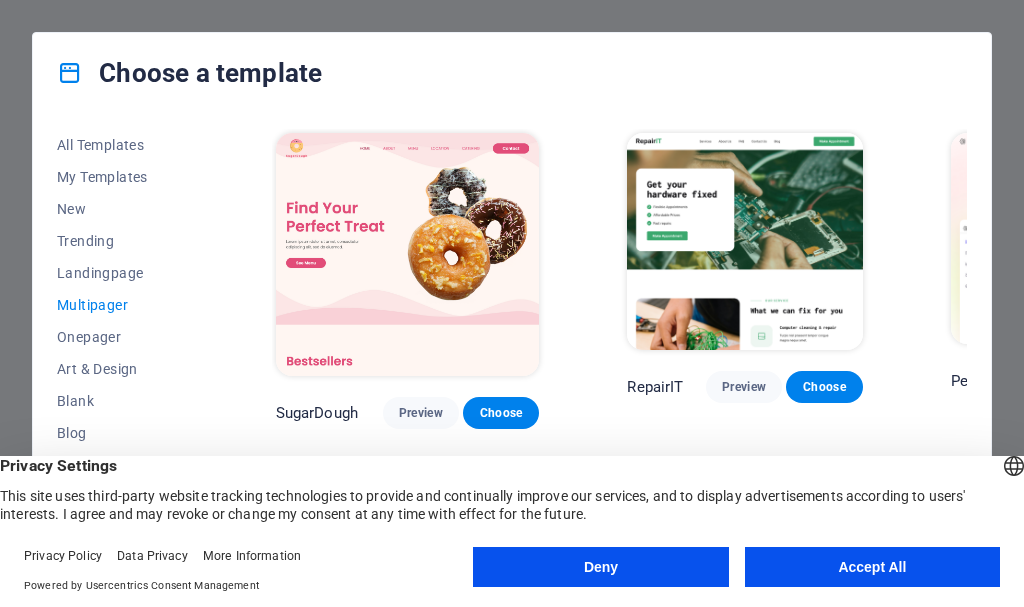 click on "All Templates My Templates New Trending Landingpage Multipager Onepager Art & Design Blank Blog Business Education & Culture Event Gastronomy Health IT & Media Legal & Finance Non-Profit Performance Portfolio Services Sports & Beauty Trades Travel Wireframe SugarDough Preview Choose RepairIT Preview Choose Peoneera Preview Choose Art Museum Preview Choose Wonder Planner Preview Choose Help & Care Preview Choose Academix Preview Choose BIG Barber Shop Preview Choose Health & Food Preview Choose The Beauty Temple Preview Choose WeTrain Preview Choose Delicioso Preview Choose Dream Garden Preview Choose LumeDeAqua Preview Choose Pets Care Preview Choose SafeSpace Preview Choose Midnight Rain Bar Preview Choose Estator Preview Choose Health Group Preview Choose MakeIt Agency Preview Choose WeSpa Preview Choose CoffeeScience Preview Choose CoachLife Preview Choose Cafe de Oceana Preview Choose Denteeth Preview Choose Le Hair Preview Choose TechUp Preview Choose Nolan-Bahler Preview Choose Fashion Preview Choose" at bounding box center [512, 343] 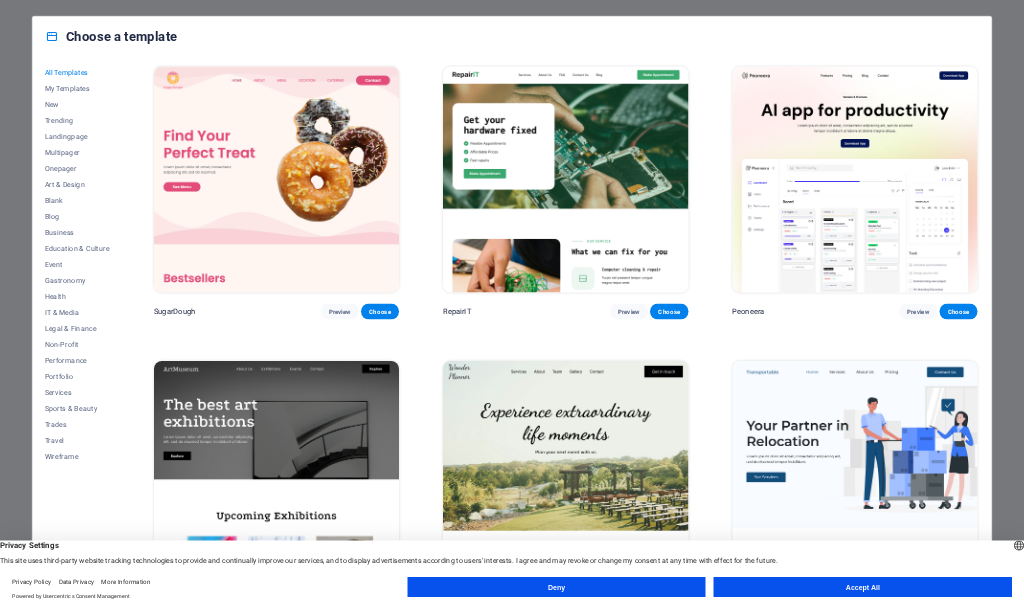 scroll, scrollTop: 0, scrollLeft: 0, axis: both 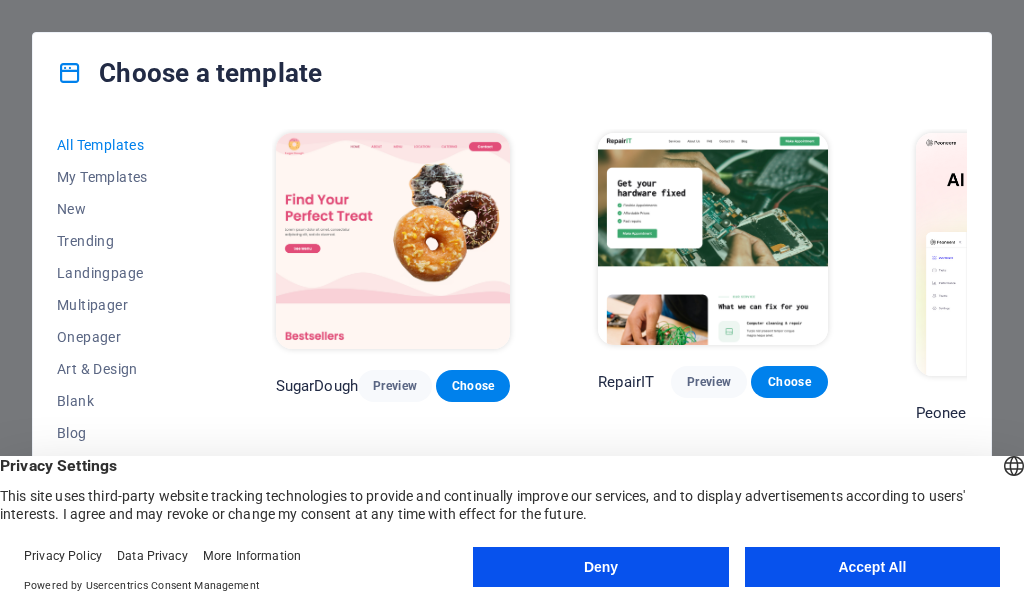 click on "All Templates My Templates New Trending Landingpage Multipager Onepager Art & Design Blank Blog Business Education & Culture Event Gastronomy Health IT & Media Legal & Finance Non-Profit Performance Portfolio Services Sports & Beauty Trades Travel Wireframe SugarDough Preview Choose RepairIT Preview Choose Peoneera Preview Choose Art Museum Preview Choose Wonder Planner Preview Choose Transportable Preview Choose S&L Preview Choose WePaint Preview Choose Eco-Con Preview Choose MeetUp Preview Choose Help & Care Preview Choose Podcaster Preview Choose Academix Preview Choose BIG Barber Shop Preview Choose Health & Food Preview Choose UrbanNest Interiors Preview Choose Green Change Preview Choose The Beauty Temple Preview Choose WeTrain Preview Choose Cleaner Preview Choose Johanna James Preview Choose Delicioso Preview Choose Dream Garden Preview Choose LumeDeAqua Preview Choose Pets Care Preview Choose SafeSpace Preview Choose Midnight Rain Bar Preview Choose Drive Preview Choose Estator Preview Choose Preview" at bounding box center (512, 343) 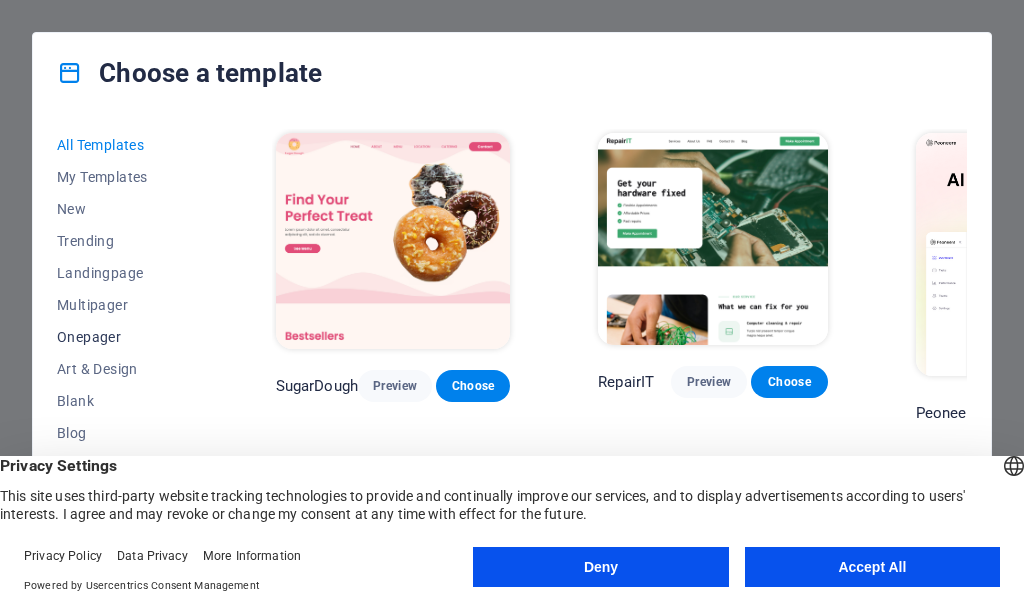 click on "Onepager" at bounding box center [122, 337] 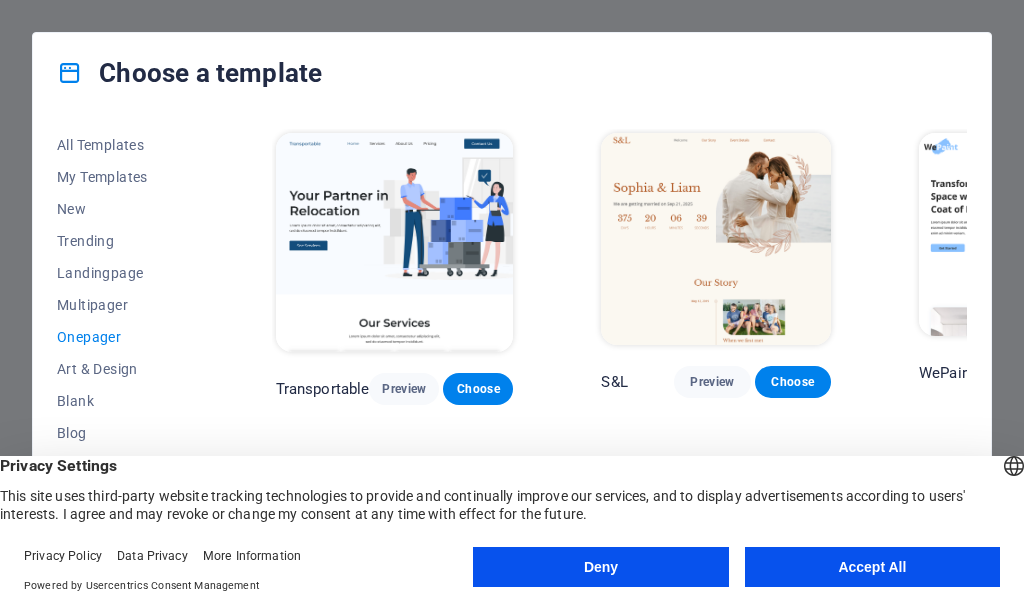 click on "All Templates My Templates New Trending Landingpage Multipager Onepager Art & Design Blank Blog Business Education & Culture Event Gastronomy Health IT & Media Legal & Finance Non-Profit Performance Portfolio Services Sports & Beauty Trades Travel Wireframe Transportable Preview Choose S&L Preview Choose WePaint Preview Choose Eco-Con Preview Choose MeetUp Preview Choose Podcaster Preview Choose UrbanNest Interiors Preview Choose Green Change Preview Choose Cleaner Preview Choose Johanna James Preview Choose Drive Preview Choose Wanderlust Preview Choose BERLIN Preview Choose Gadgets Preview Choose Max Hatzy Preview Choose Handyman Preview Choose Blogger Preview Choose Création Preview Choose Pesk Preview Choose Priodas Preview Choose Wireframe One Preview Choose Evergreen Preview Choose Kids-Events Preview Choose CleanCar Preview Choose Protector Preview Choose Pizzeria Di Dio Preview Choose Vinyasa Preview Choose Maki Preview Choose Woody Preview Choose BRGs Preview Choose Genius Preview Choose Volare Opus" at bounding box center [512, 343] 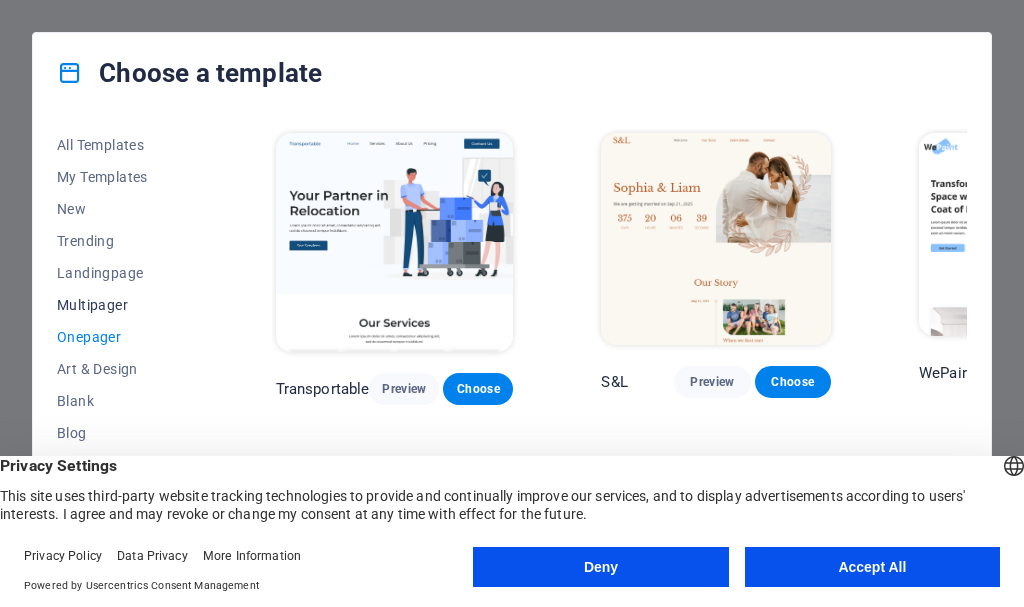 click on "Multipager" at bounding box center [122, 305] 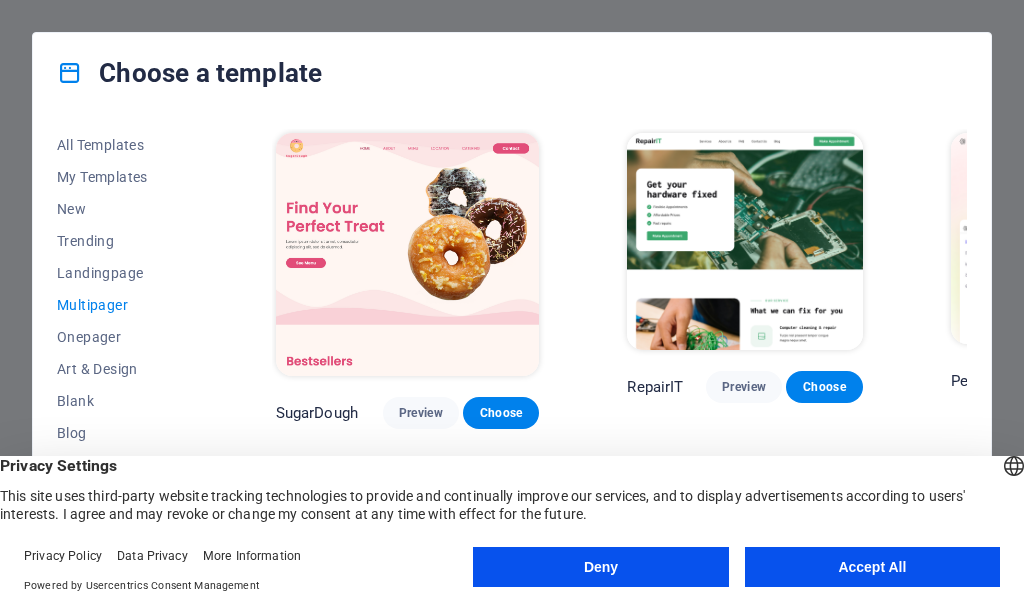 click on "All Templates My Templates New Trending Landingpage Multipager Onepager Art & Design Blank Blog Business Education & Culture Event Gastronomy Health IT & Media Legal & Finance Non-Profit Performance Portfolio Services Sports & Beauty Trades Travel Wireframe SugarDough Preview Choose RepairIT Preview Choose Peoneera Preview Choose Art Museum Preview Choose Wonder Planner Preview Choose Help & Care Preview Choose Academix Preview Choose BIG Barber Shop Preview Choose Health & Food Preview Choose The Beauty Temple Preview Choose WeTrain Preview Choose Delicioso Preview Choose Dream Garden Preview Choose LumeDeAqua Preview Choose Pets Care Preview Choose SafeSpace Preview Choose Midnight Rain Bar Preview Choose Estator Preview Choose Health Group Preview Choose MakeIt Agency Preview Choose WeSpa Preview Choose CoffeeScience Preview Choose CoachLife Preview Choose Cafe de Oceana Preview Choose Denteeth Preview Choose Le Hair Preview Choose TechUp Preview Choose Nolan-Bahler Preview Choose Fashion Preview Choose" at bounding box center [512, 343] 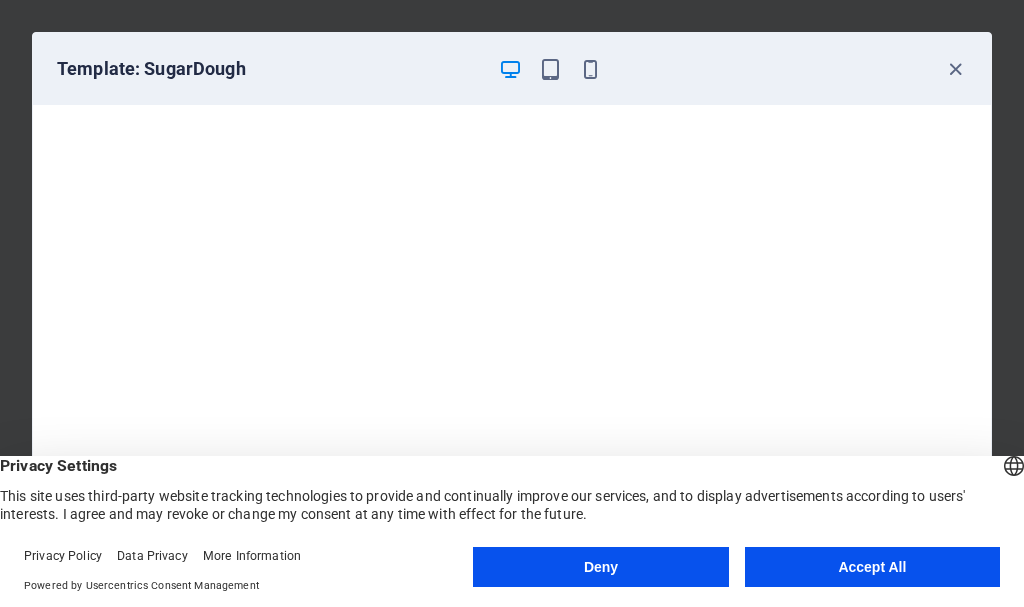 click on "Template: SugarDough" at bounding box center (512, 69) 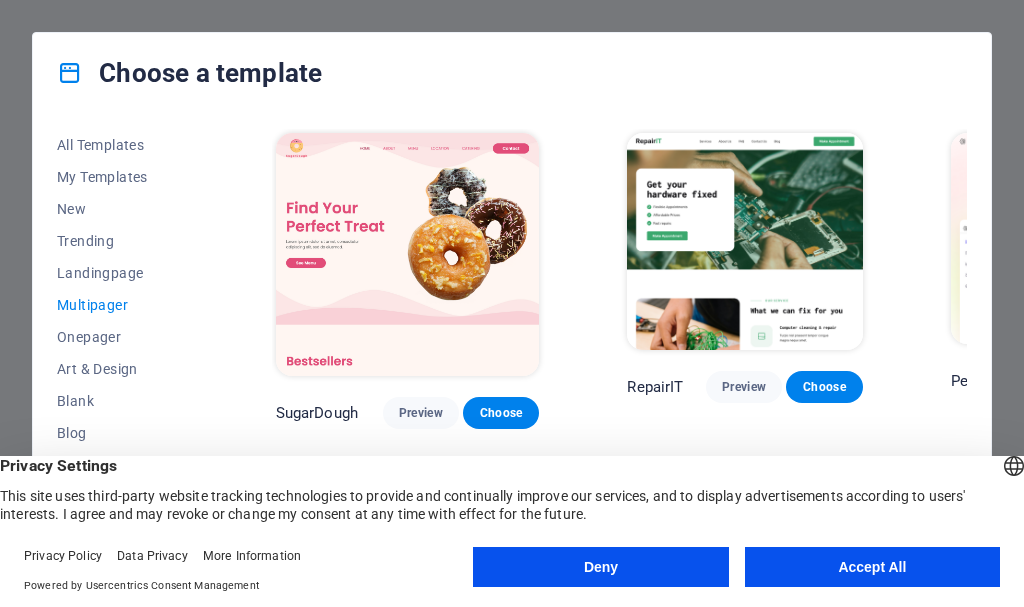 click on "All Templates My Templates New Trending Landingpage Multipager Onepager Art & Design Blank Blog Business Education & Culture Event Gastronomy Health IT & Media Legal & Finance Non-Profit Performance Portfolio Services Sports & Beauty Trades Travel Wireframe SugarDough Preview Choose RepairIT Preview Choose Peoneera Preview Choose Art Museum Preview Choose Wonder Planner Preview Choose Help & Care Preview Choose Academix Preview Choose BIG Barber Shop Preview Choose Health & Food Preview Choose The Beauty Temple Preview Choose WeTrain Preview Choose Delicioso Preview Choose Dream Garden Preview Choose LumeDeAqua Preview Choose Pets Care Preview Choose SafeSpace Preview Choose Midnight Rain Bar Preview Choose Estator Preview Choose Health Group Preview Choose MakeIt Agency Preview Choose WeSpa Preview Choose CoffeeScience Preview Choose CoachLife Preview Choose Cafe de Oceana Preview Choose Denteeth Preview Choose Le Hair Preview Choose TechUp Preview Choose Nolan-Bahler Preview Choose Fashion Preview Choose" at bounding box center (512, 343) 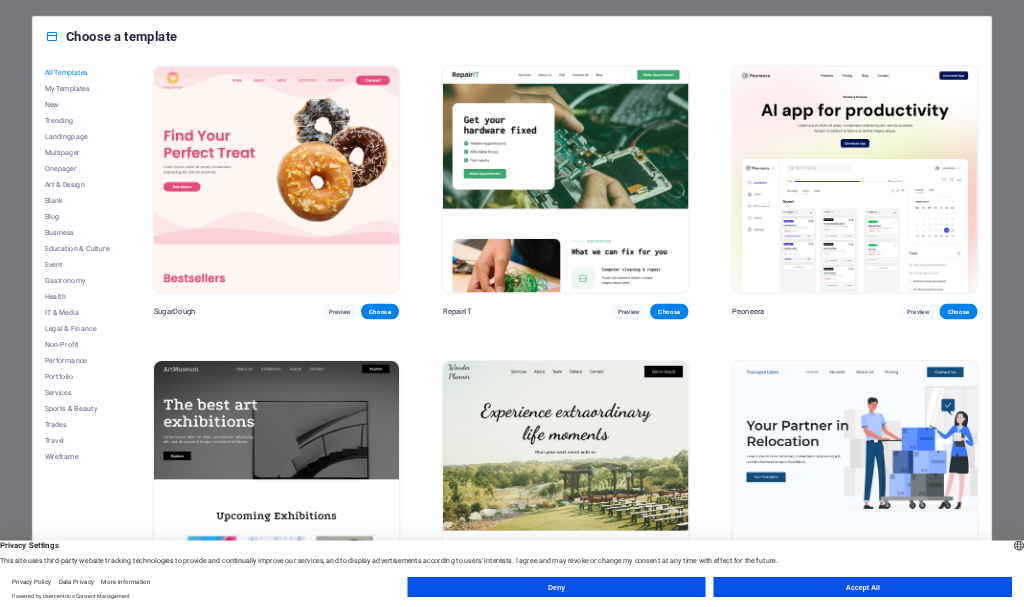 scroll, scrollTop: 0, scrollLeft: 0, axis: both 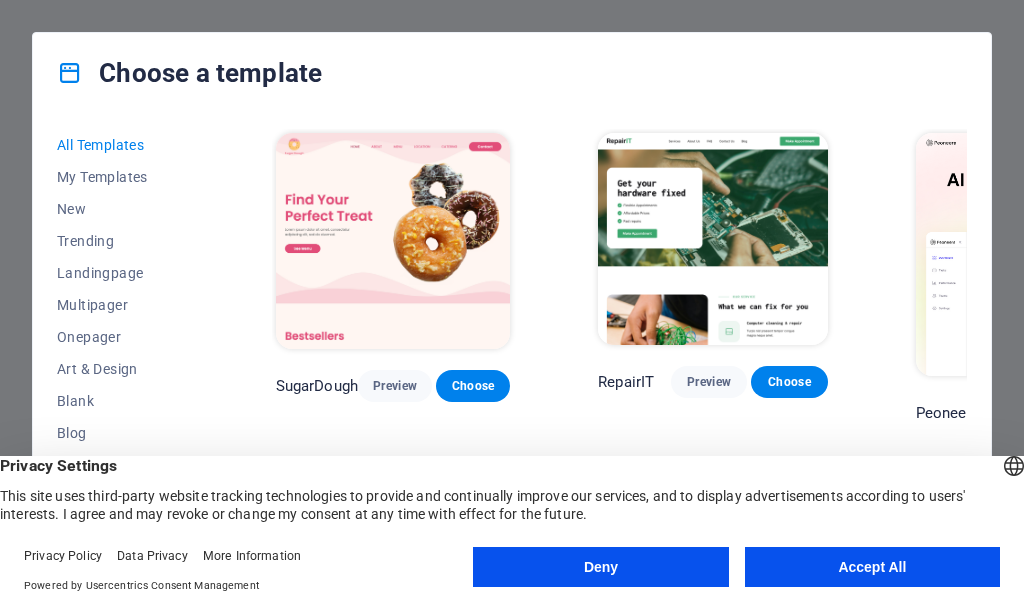 click on "All Templates My Templates New Trending Landingpage Multipager Onepager Art & Design Blank Blog Business Education & Culture Event Gastronomy Health IT & Media Legal & Finance Non-Profit Performance Portfolio Services Sports & Beauty Trades Travel Wireframe SugarDough Preview Choose RepairIT Preview Choose Peoneera Preview Choose Art Museum Preview Choose Wonder Planner Preview Choose Transportable Preview Choose S&L Preview Choose WePaint Preview Choose Eco-Con Preview Choose MeetUp Preview Choose Help & Care Preview Choose Podcaster Preview Choose Academix Preview Choose BIG Barber Shop Preview Choose Health & Food Preview Choose UrbanNest Interiors Preview Choose Green Change Preview Choose The Beauty Temple Preview Choose WeTrain Preview Choose Cleaner Preview Choose Johanna James Preview Choose Delicioso Preview Choose Dream Garden Preview Choose LumeDeAqua Preview Choose Pets Care Preview Choose SafeSpace Preview Choose Midnight Rain Bar Preview Choose Drive Preview Choose Estator Preview Choose Preview" at bounding box center [512, 343] 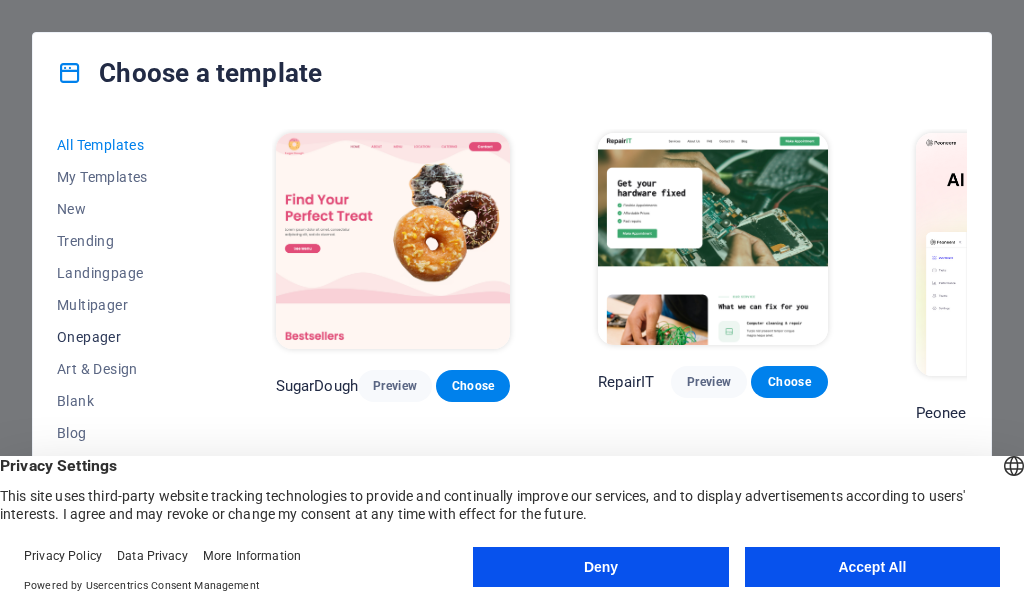 click on "Onepager" at bounding box center (122, 337) 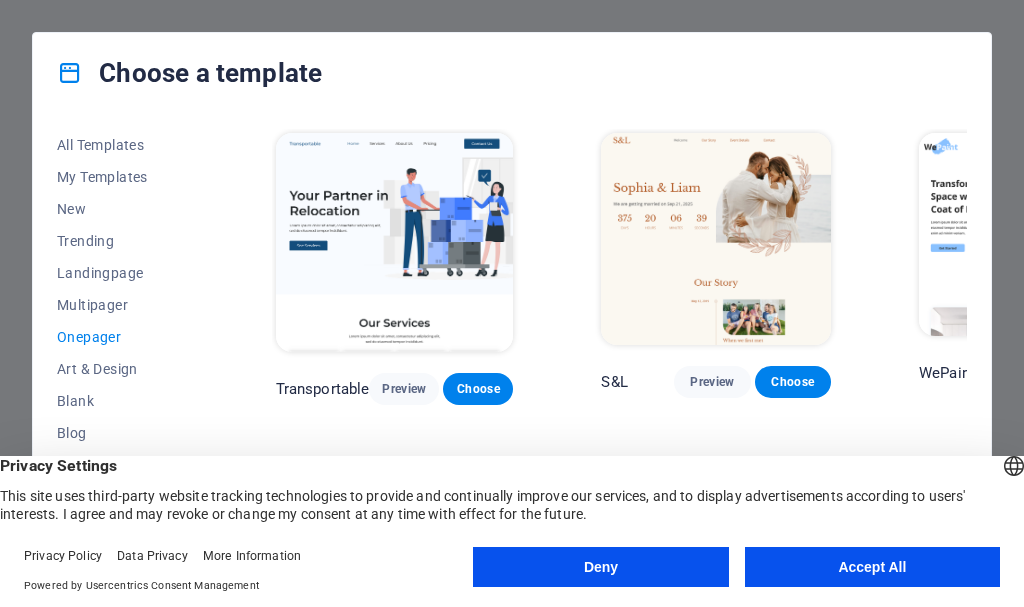 click on "All Templates My Templates New Trending Landingpage Multipager Onepager Art & Design Blank Blog Business Education & Culture Event Gastronomy Health IT & Media Legal & Finance Non-Profit Performance Portfolio Services Sports & Beauty Trades Travel Wireframe Transportable Preview Choose S&L Preview Choose WePaint Preview Choose Eco-Con Preview Choose MeetUp Preview Choose Podcaster Preview Choose UrbanNest Interiors Preview Choose Green Change Preview Choose Cleaner Preview Choose Johanna James Preview Choose Drive Preview Choose Wanderlust Preview Choose BERLIN Preview Choose Gadgets Preview Choose Max Hatzy Preview Choose Handyman Preview Choose Blogger Preview Choose Création Preview Choose Pesk Preview Choose Priodas Preview Choose Wireframe One Preview Choose Evergreen Preview Choose Kids-Events Preview Choose CleanCar Preview Choose Protector Preview Choose Pizzeria Di Dio Preview Choose Vinyasa Preview Choose Maki Preview Choose Woody Preview Choose BRGs Preview Choose Genius Preview Choose Volare Opus" at bounding box center (512, 343) 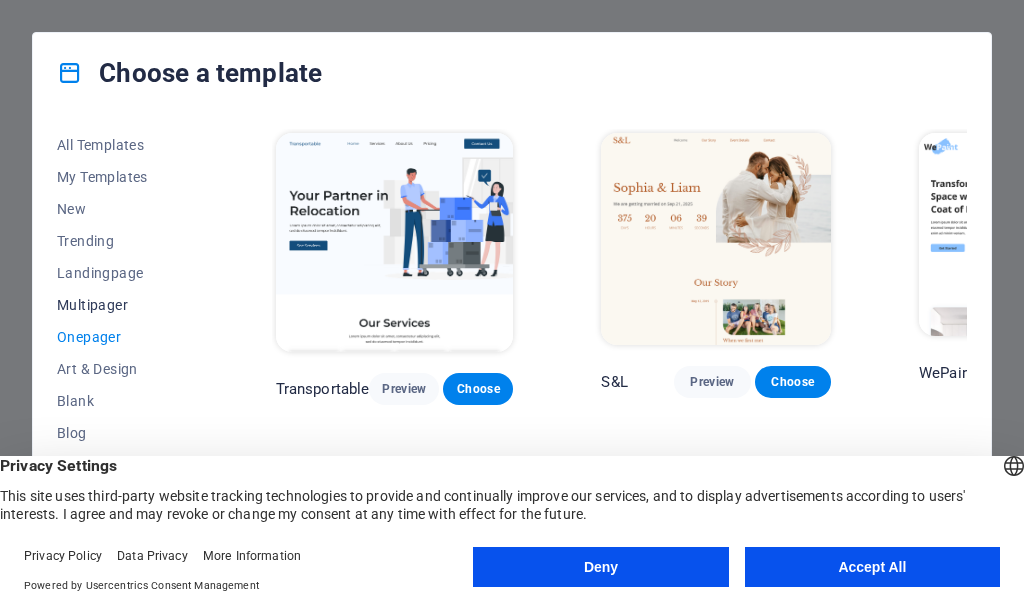 click on "Multipager" at bounding box center [122, 305] 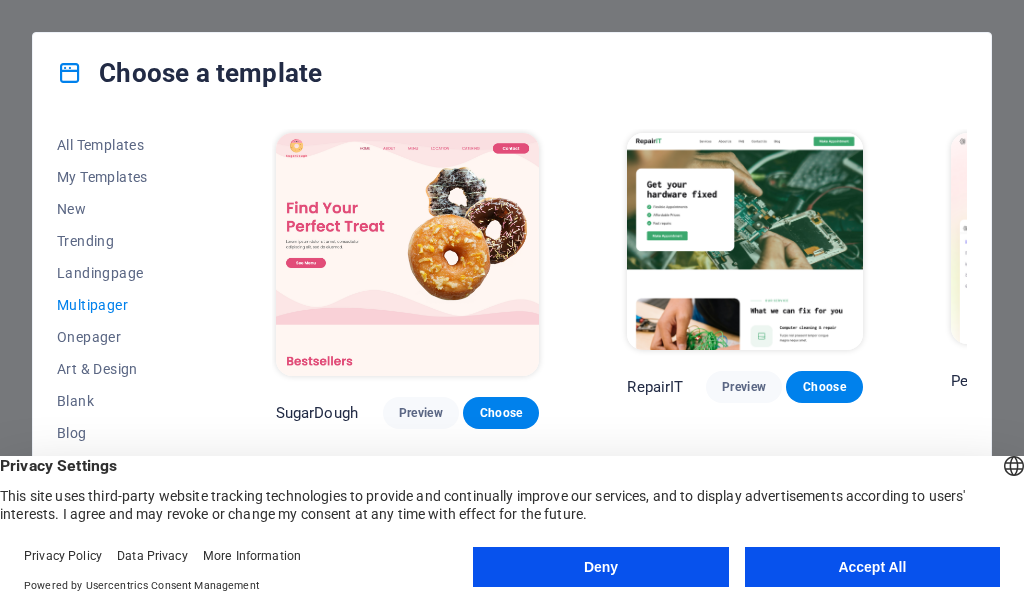 click on "All Templates My Templates New Trending Landingpage Multipager Onepager Art & Design Blank Blog Business Education & Culture Event Gastronomy Health IT & Media Legal & Finance Non-Profit Performance Portfolio Services Sports & Beauty Trades Travel Wireframe SugarDough Preview Choose RepairIT Preview Choose Peoneera Preview Choose Art Museum Preview Choose Wonder Planner Preview Choose Help & Care Preview Choose Academix Preview Choose BIG Barber Shop Preview Choose Health & Food Preview Choose The Beauty Temple Preview Choose WeTrain Preview Choose Delicioso Preview Choose Dream Garden Preview Choose LumeDeAqua Preview Choose Pets Care Preview Choose SafeSpace Preview Choose Midnight Rain Bar Preview Choose Estator Preview Choose Health Group Preview Choose MakeIt Agency Preview Choose WeSpa Preview Choose CoffeeScience Preview Choose CoachLife Preview Choose Cafe de Oceana Preview Choose Denteeth Preview Choose Le Hair Preview Choose TechUp Preview Choose Nolan-Bahler Preview Choose Fashion Preview Choose" at bounding box center (512, 343) 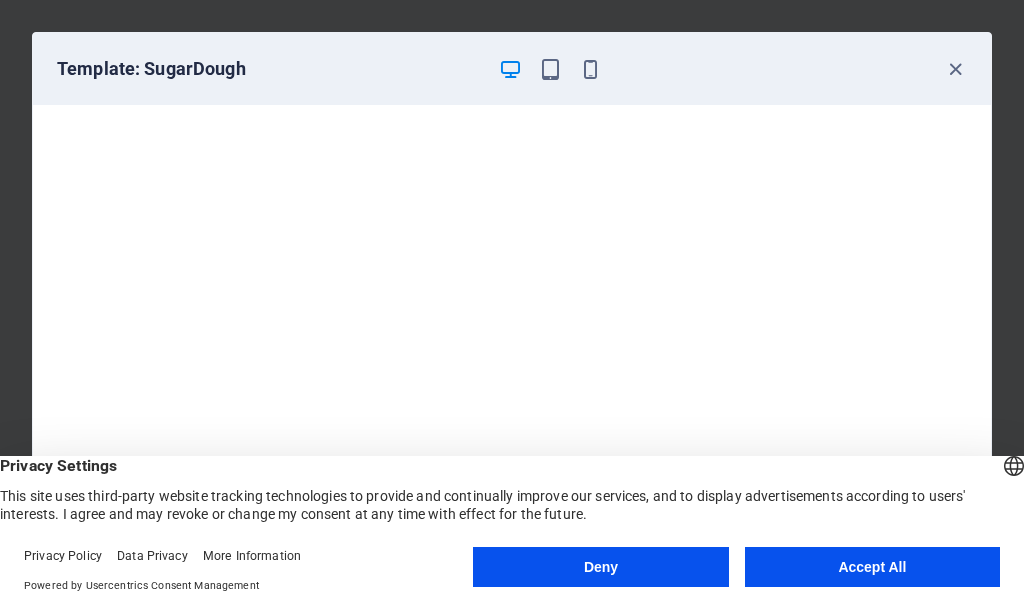 click on "Template: SugarDough" at bounding box center (512, 69) 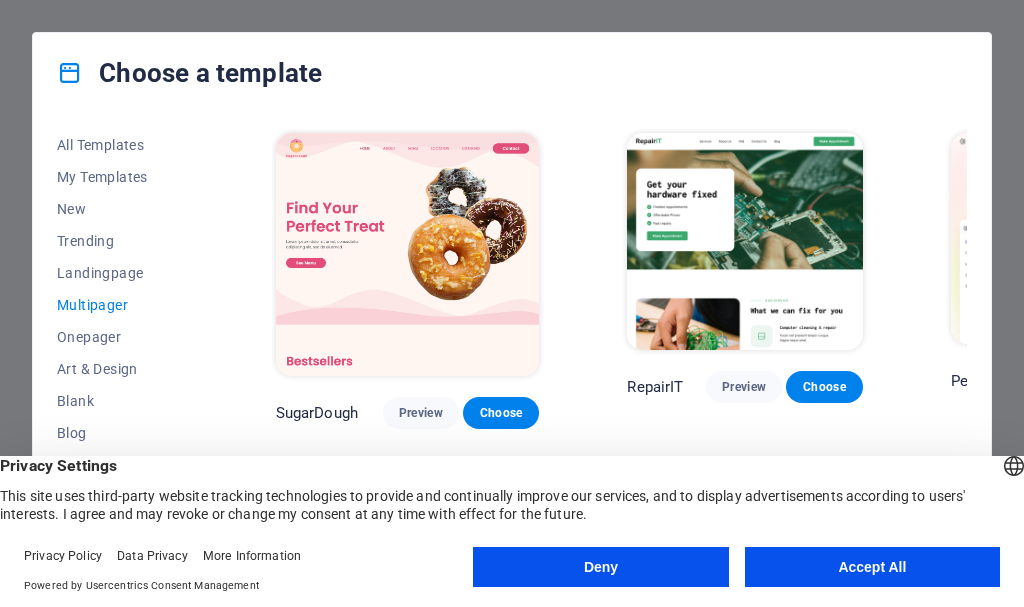 click on "All Templates My Templates New Trending Landingpage Multipager Onepager Art & Design Blank Blog Business Education & Culture Event Gastronomy Health IT & Media Legal & Finance Non-Profit Performance Portfolio Services Sports & Beauty Trades Travel Wireframe SugarDough Preview Choose RepairIT Preview Choose Peoneera Preview Choose Art Museum Preview Choose Wonder Planner Preview Choose Help & Care Preview Choose Academix Preview Choose BIG Barber Shop Preview Choose Health & Food Preview Choose The Beauty Temple Preview Choose WeTrain Preview Choose Delicioso Preview Choose Dream Garden Preview Choose LumeDeAqua Preview Choose Pets Care Preview Choose SafeSpace Preview Choose Midnight Rain Bar Preview Choose Estator Preview Choose Health Group Preview Choose MakeIt Agency Preview Choose WeSpa Preview Choose CoffeeScience Preview Choose CoachLife Preview Choose Cafe de Oceana Preview Choose Denteeth Preview Choose Le Hair Preview Choose TechUp Preview Choose Nolan-Bahler Preview Choose Fashion Preview Choose" at bounding box center [512, 343] 